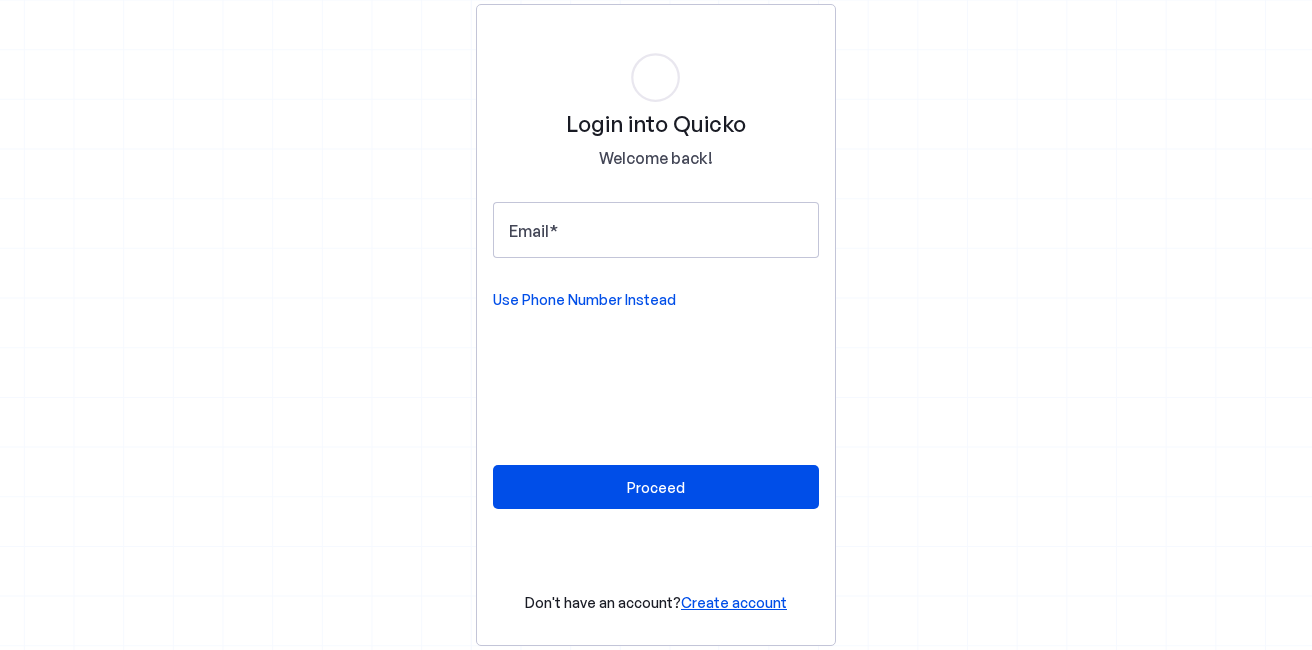 scroll, scrollTop: 0, scrollLeft: 0, axis: both 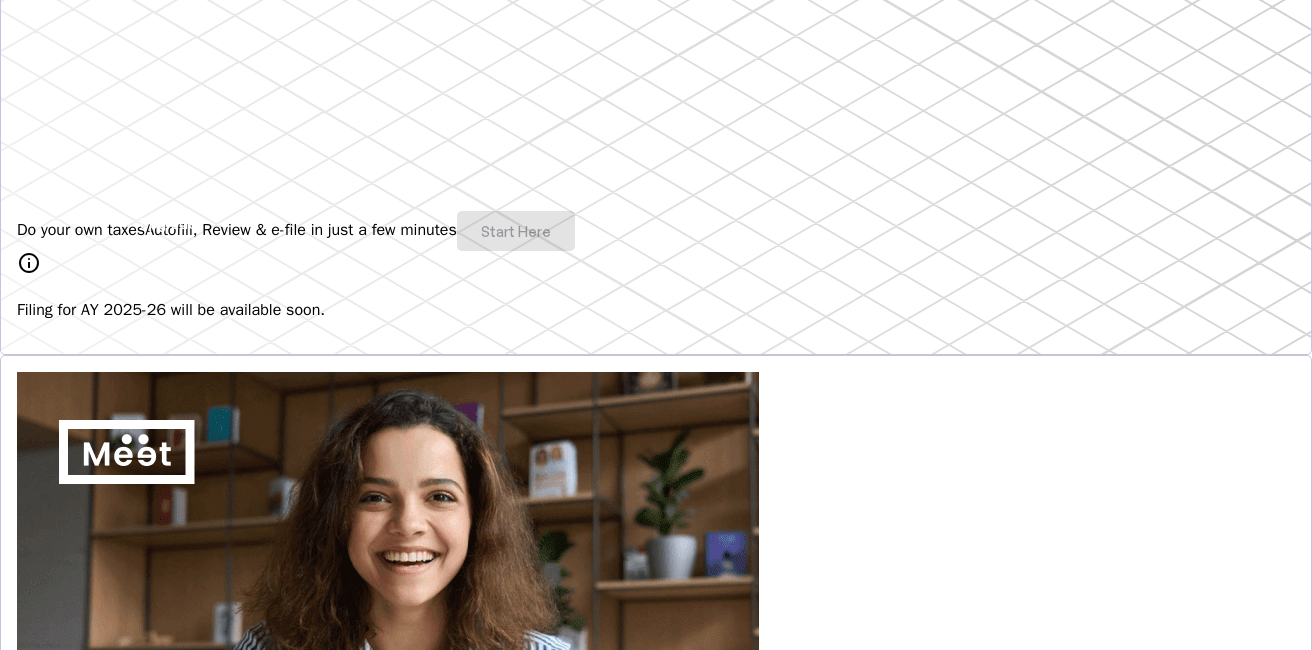 click on "Do your own taxes   Autofill, Review & e-file in just a few minutes   Start Here" at bounding box center [656, 231] 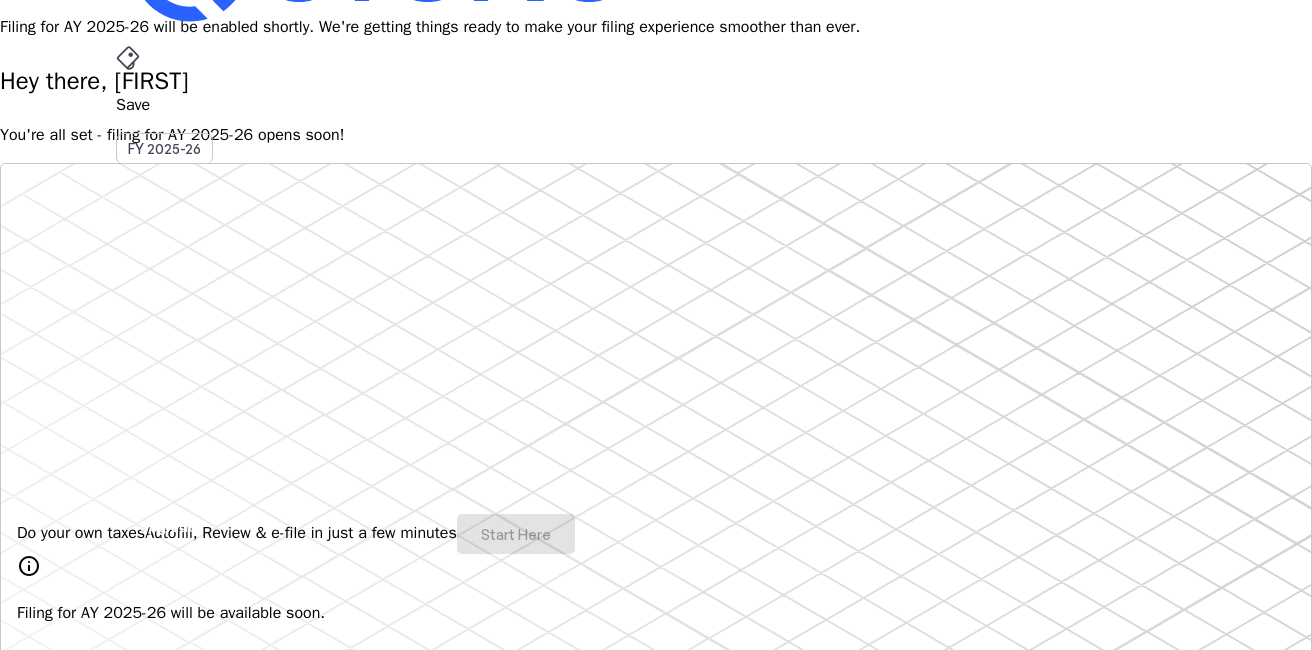 scroll, scrollTop: 0, scrollLeft: 0, axis: both 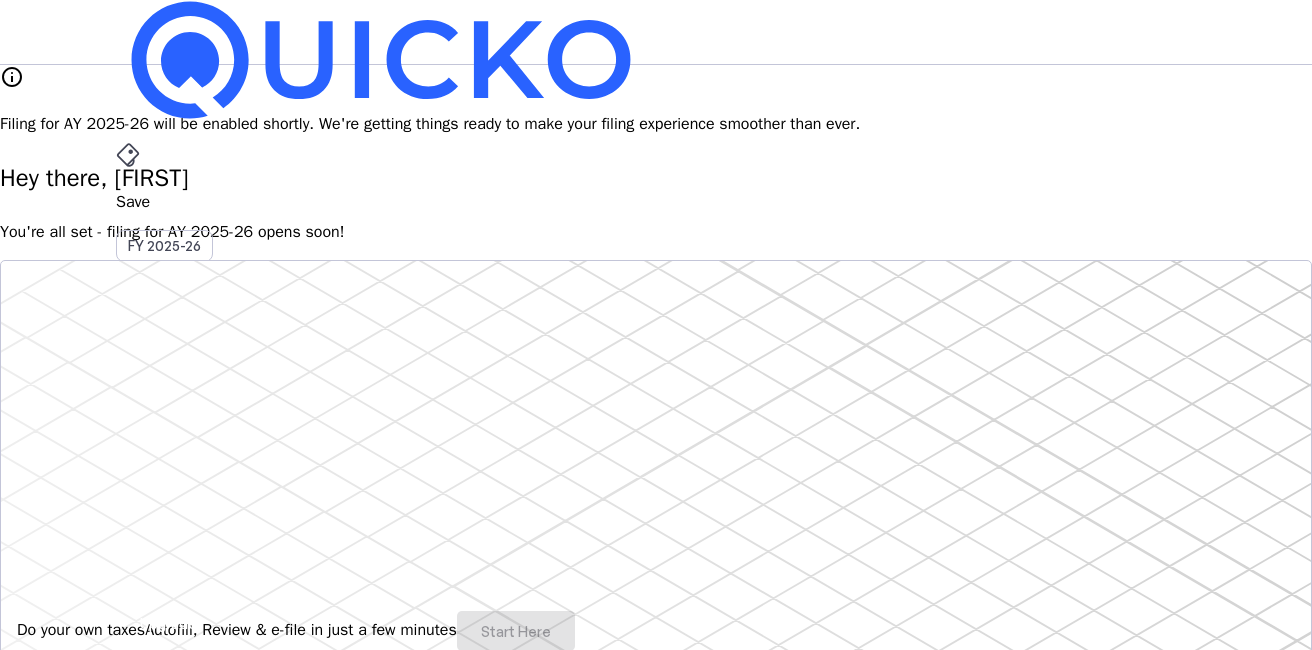 click on "AY 2025-26" at bounding box center [165, 452] 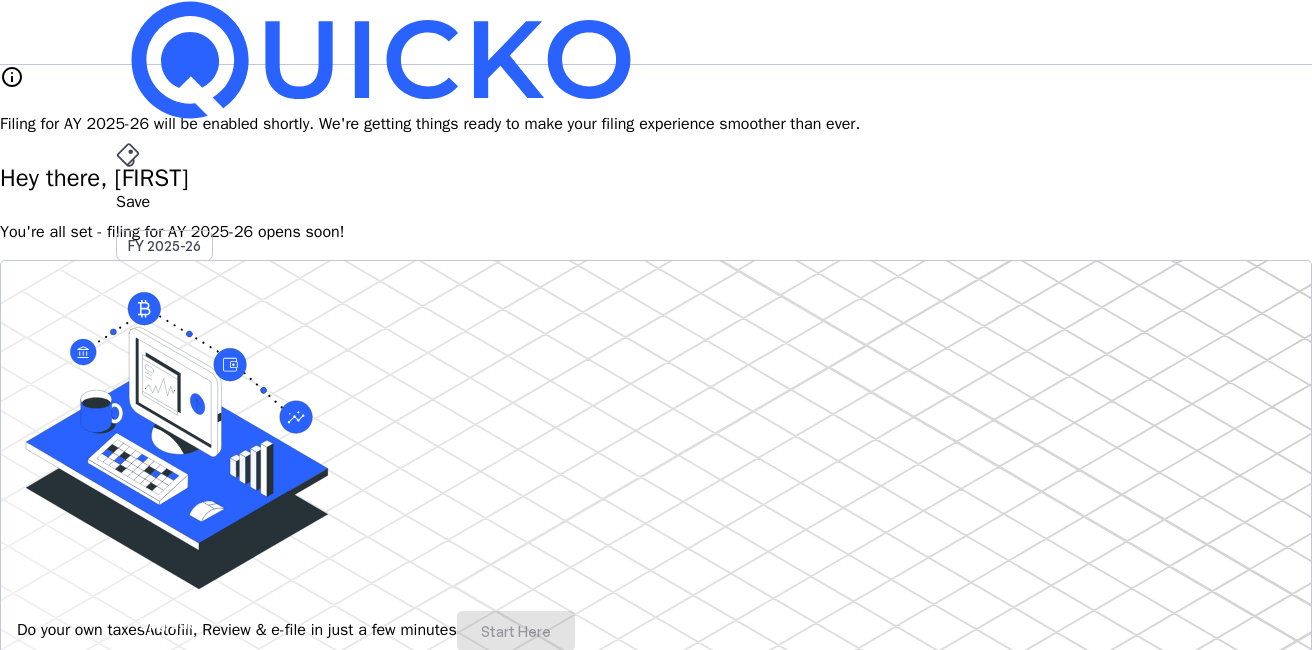 click on "File" at bounding box center [656, 408] 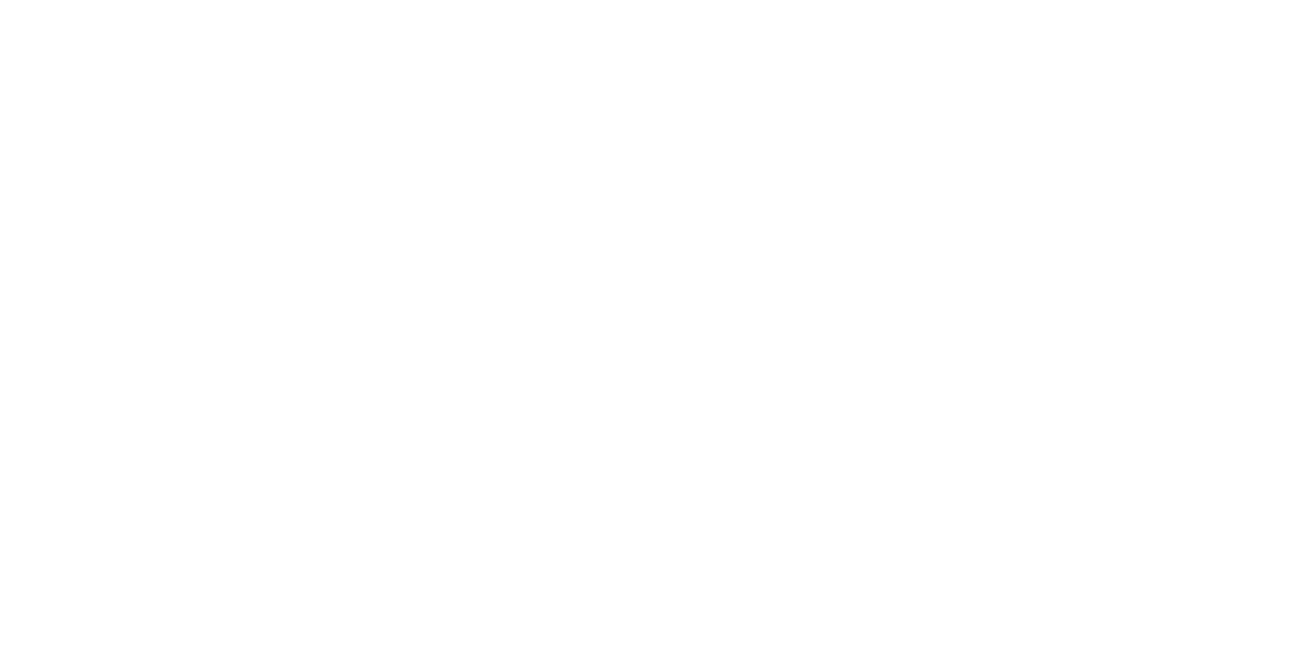 scroll, scrollTop: 0, scrollLeft: 0, axis: both 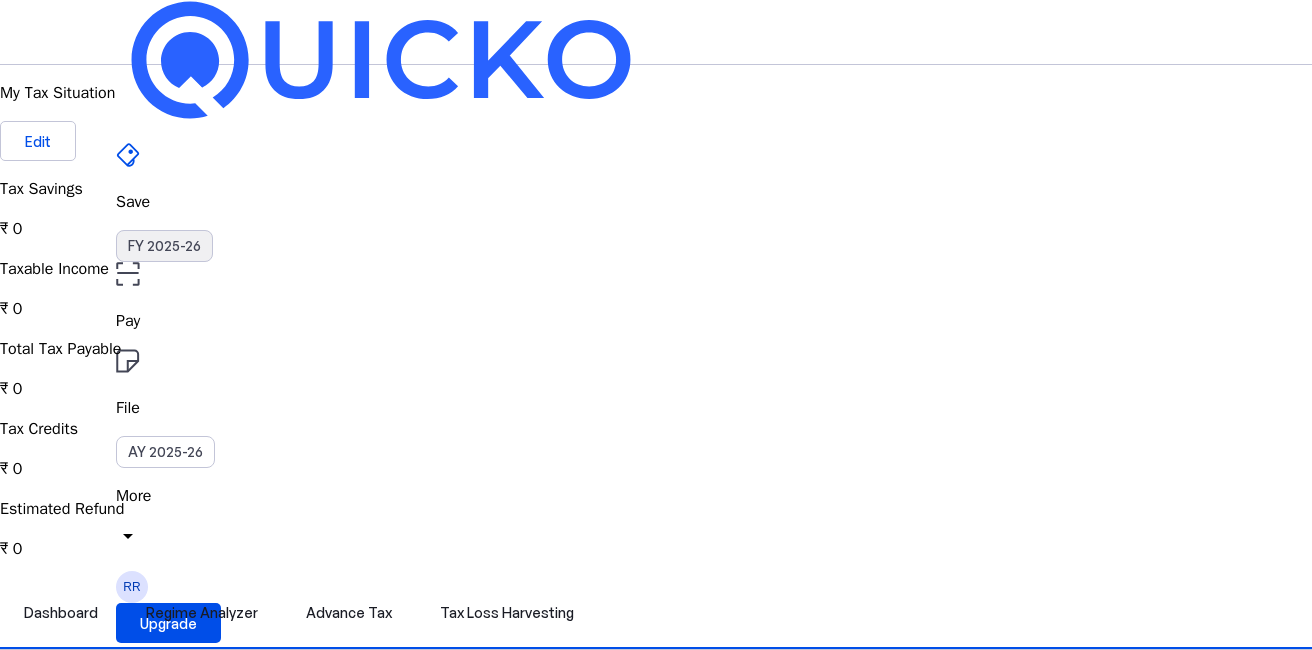 click on "FY 2025-26" at bounding box center (164, 246) 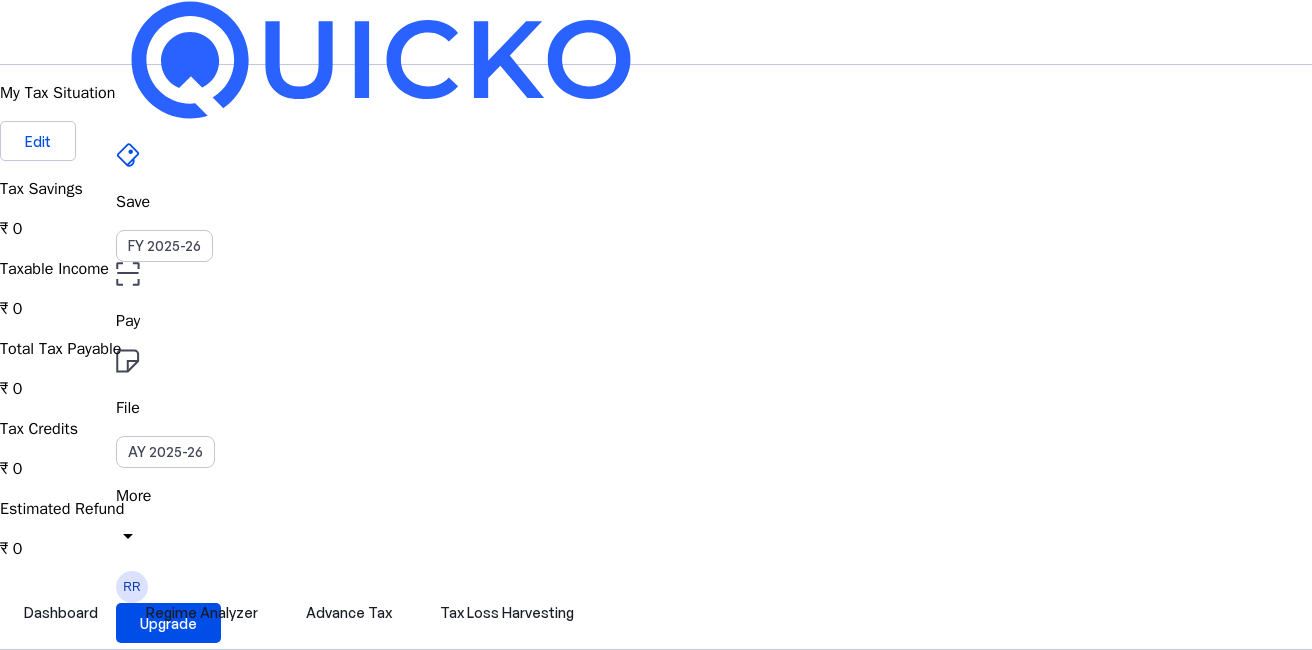 click on "Pay" at bounding box center (656, 202) 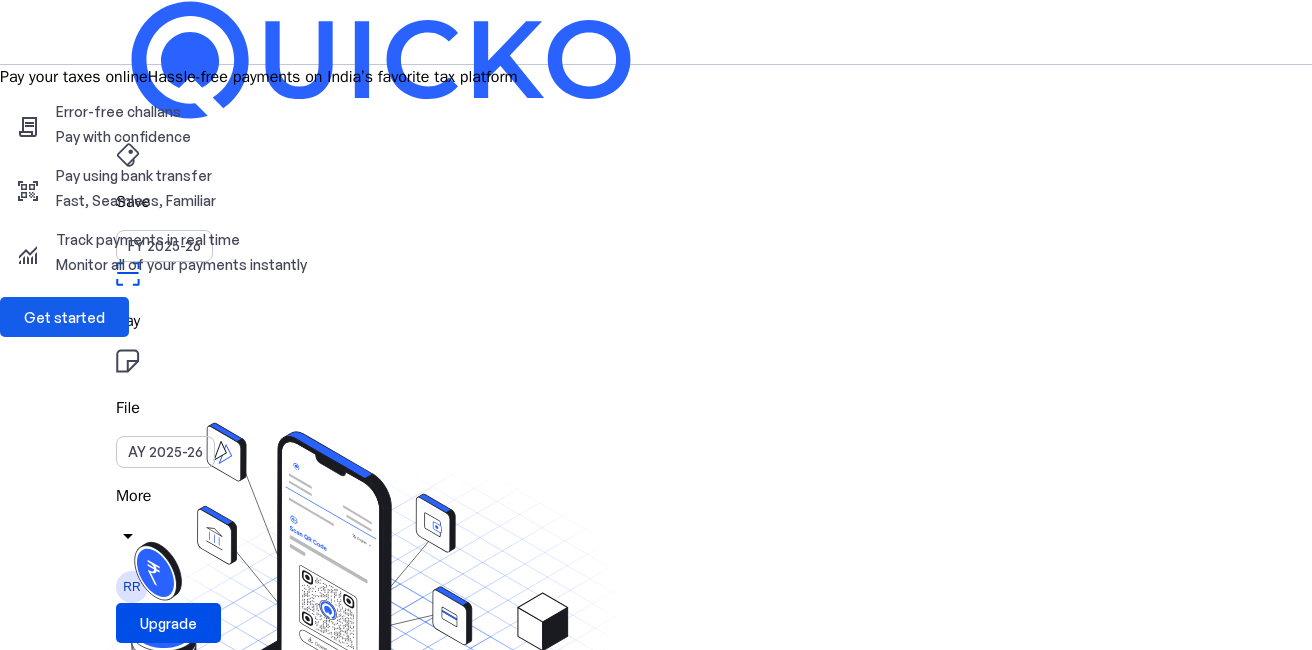 click at bounding box center (64, 317) 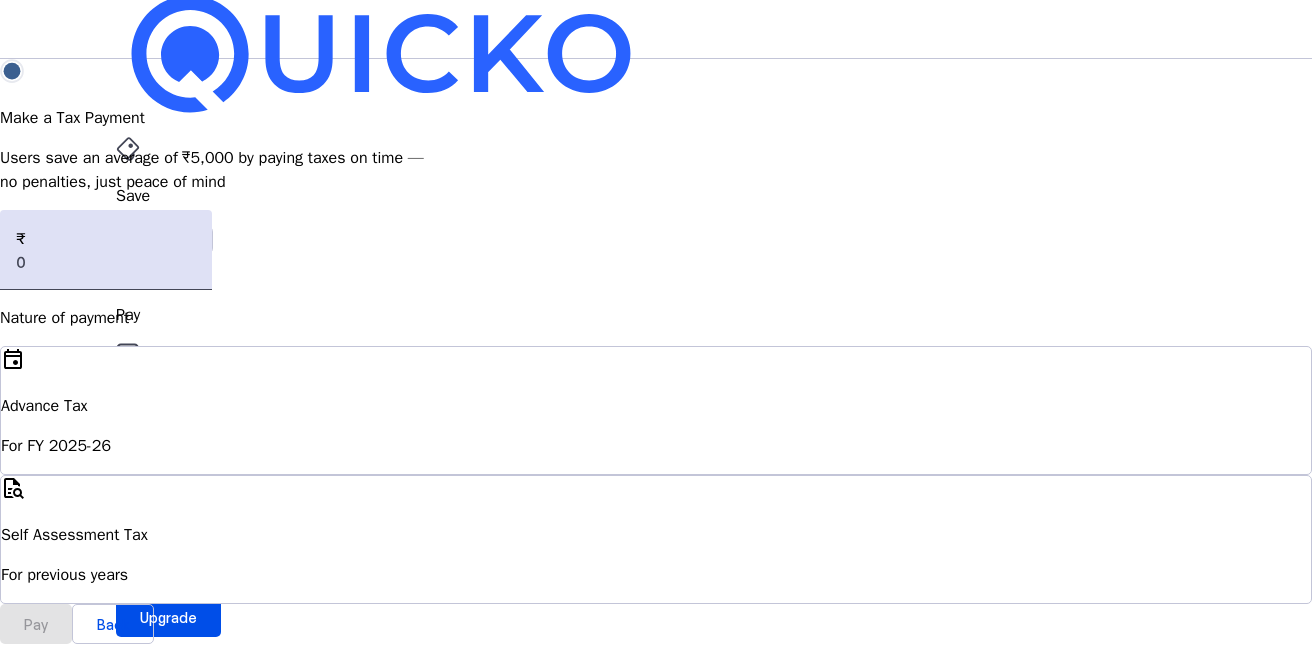 scroll, scrollTop: 0, scrollLeft: 0, axis: both 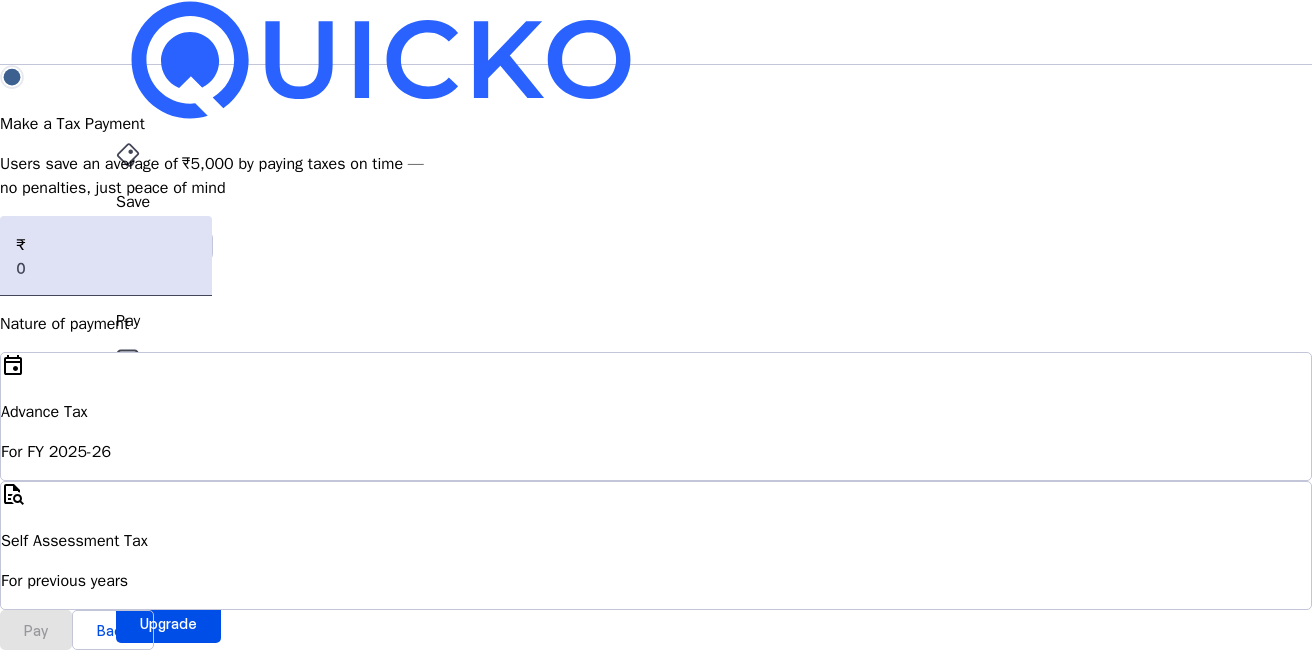 click on "Save FY 2025-26  Pay   File AY 2025-26  More  arrow_drop_down" at bounding box center (656, 349) 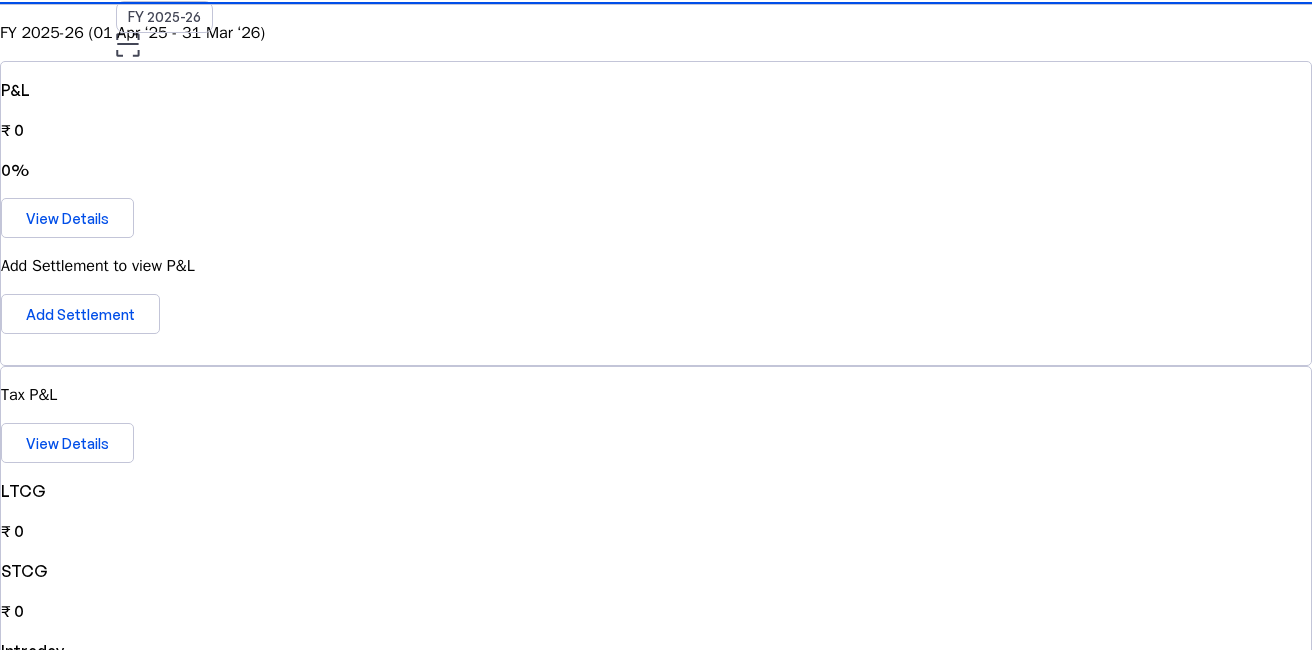 scroll, scrollTop: 100, scrollLeft: 0, axis: vertical 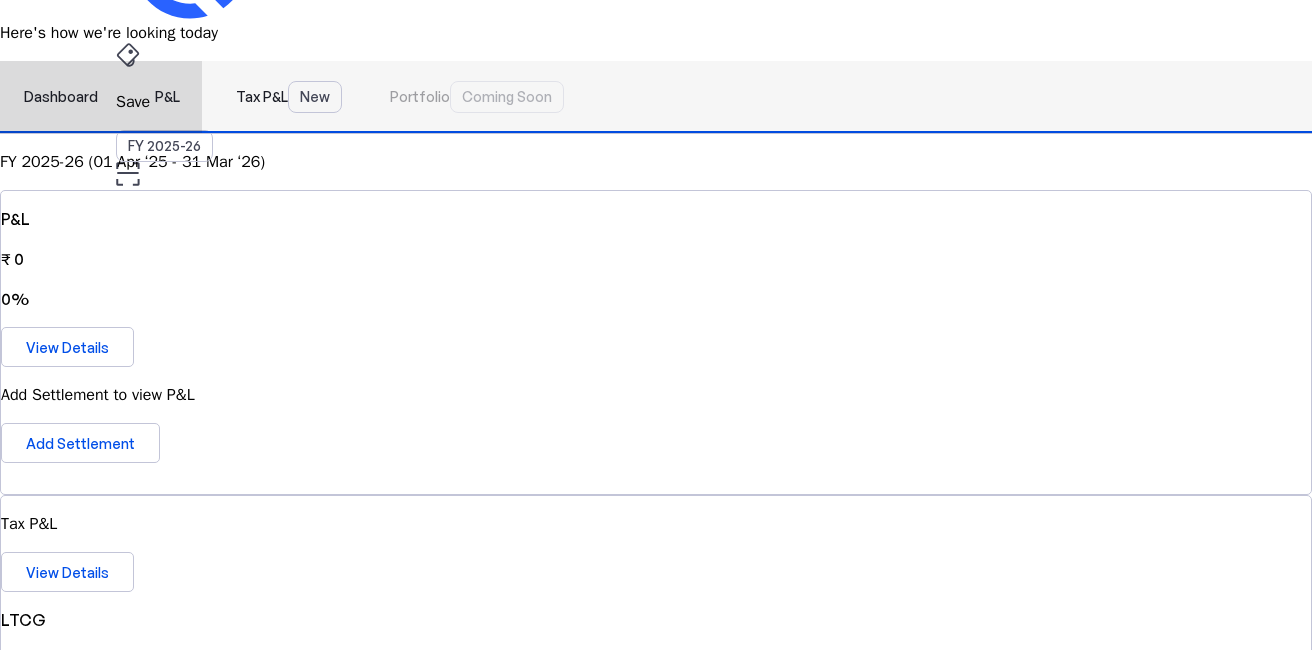 click on "P&L" at bounding box center (167, 97) 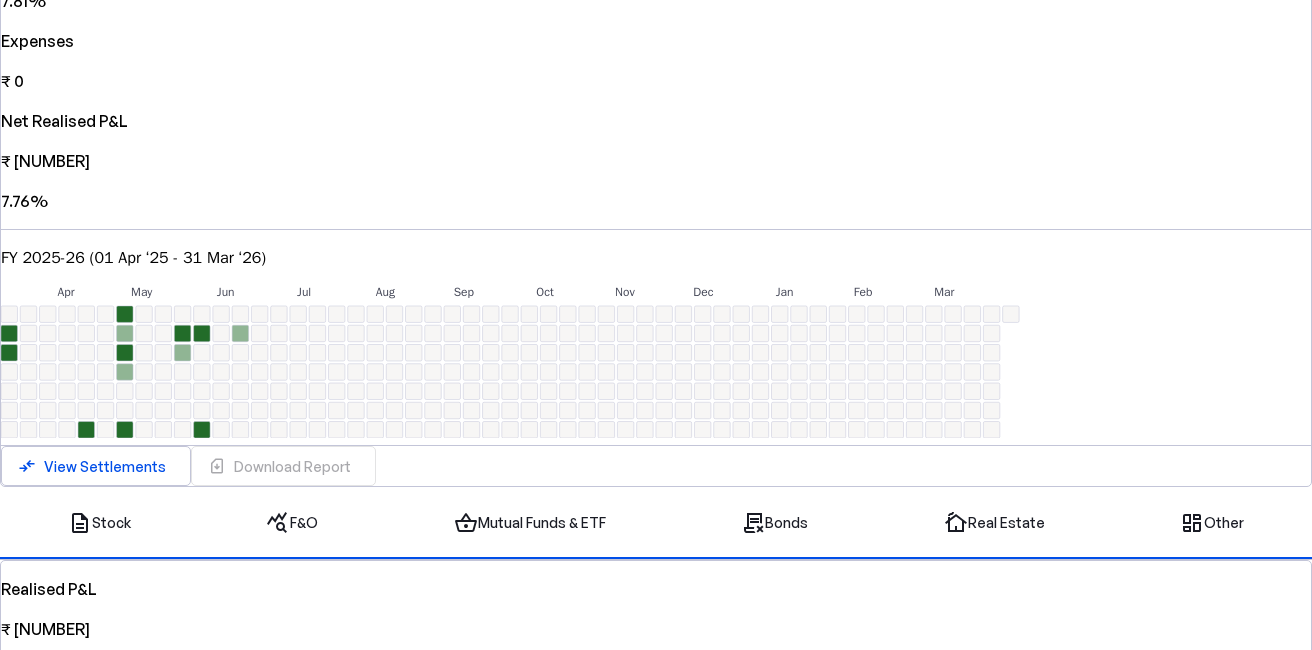 scroll, scrollTop: 541, scrollLeft: 0, axis: vertical 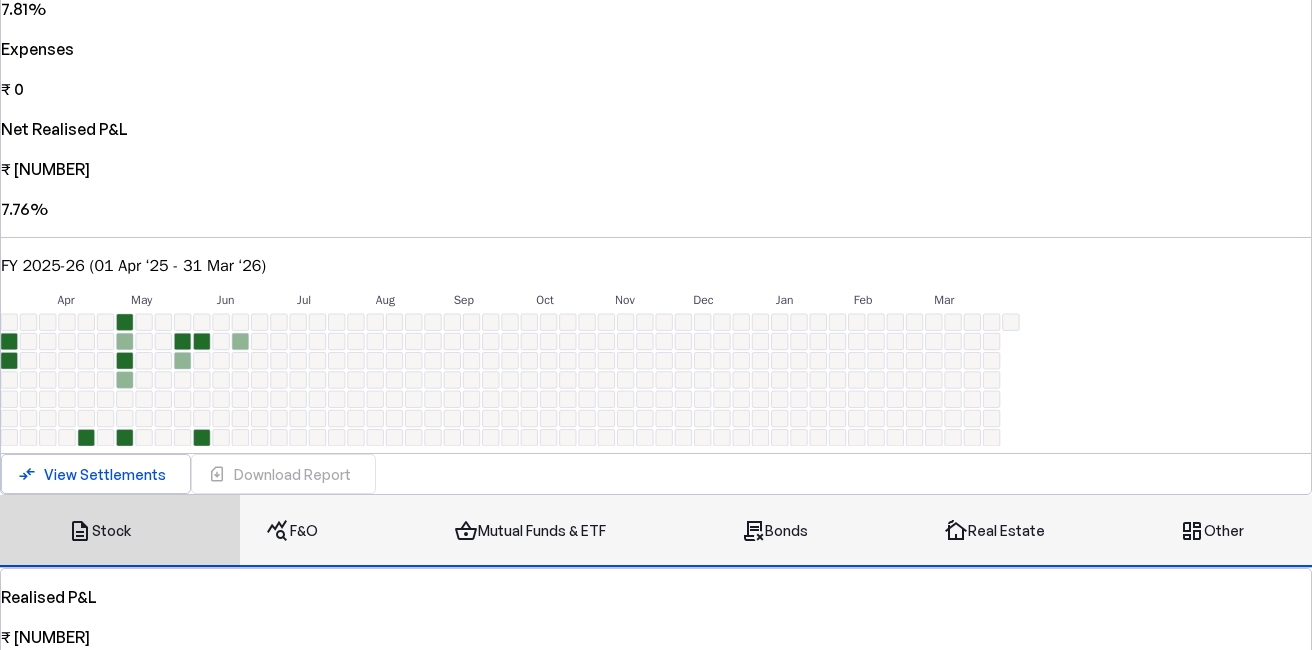 click on "query_stats  F&O" at bounding box center [293, 531] 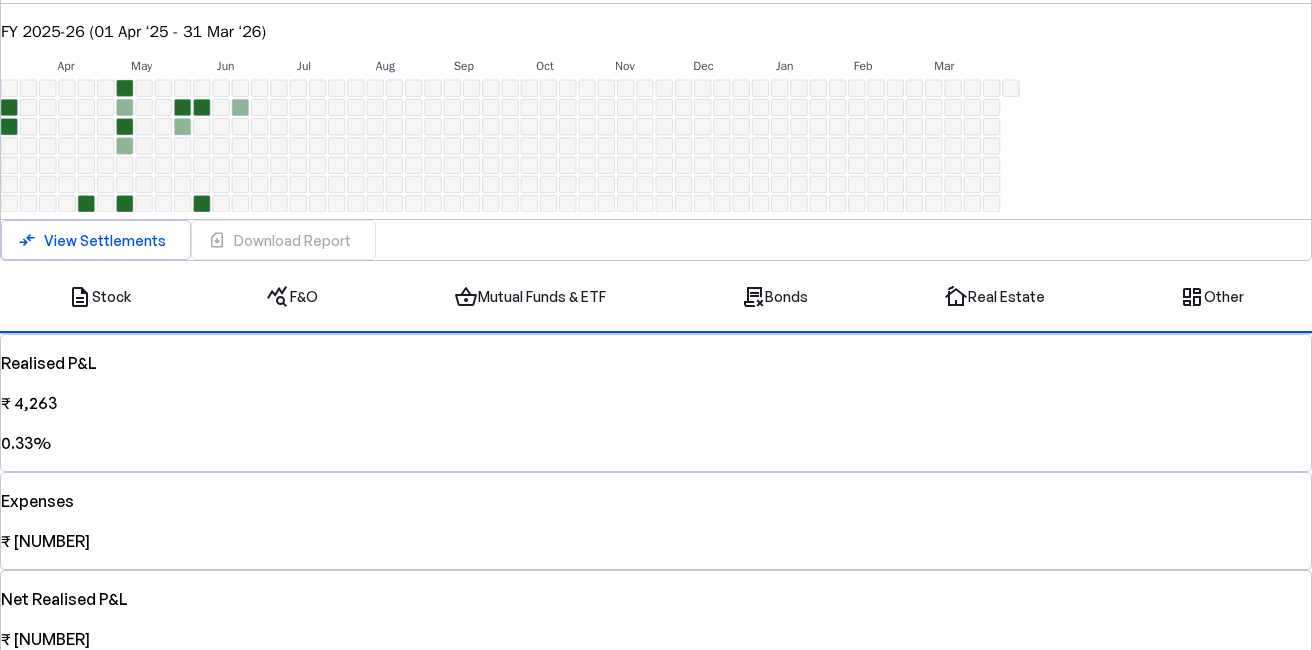scroll, scrollTop: 441, scrollLeft: 0, axis: vertical 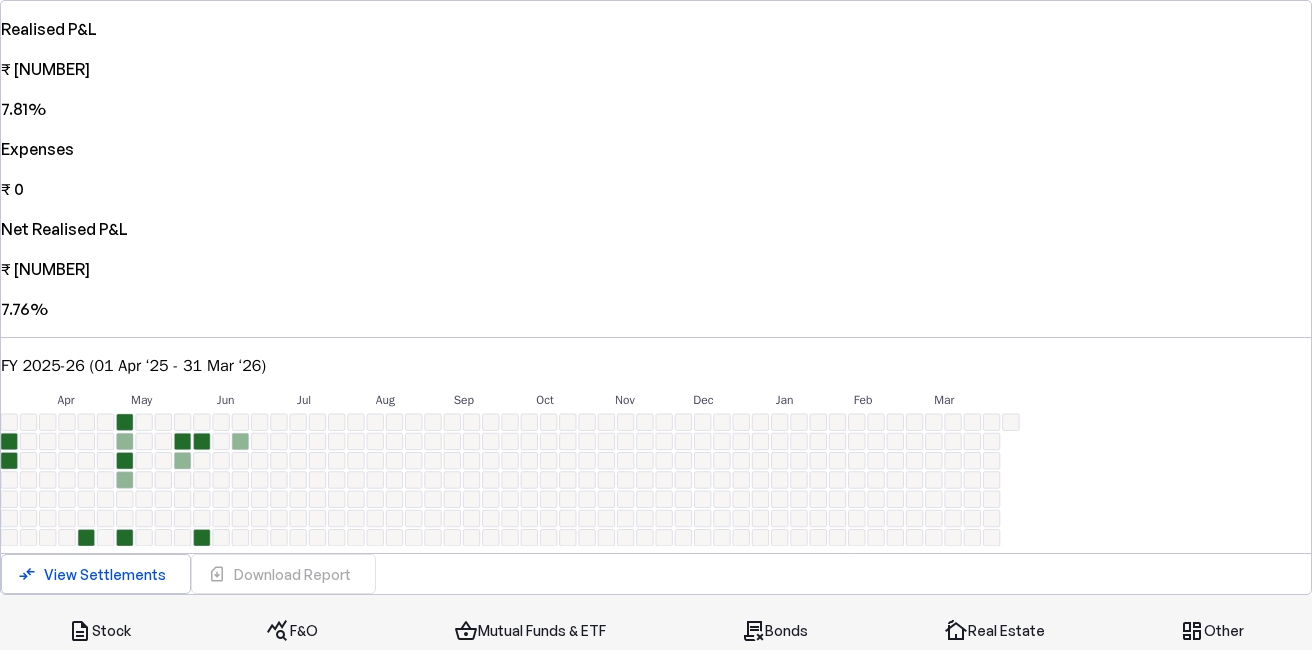 click on "shopping_basket  Mutual Funds & ETF" at bounding box center (530, 631) 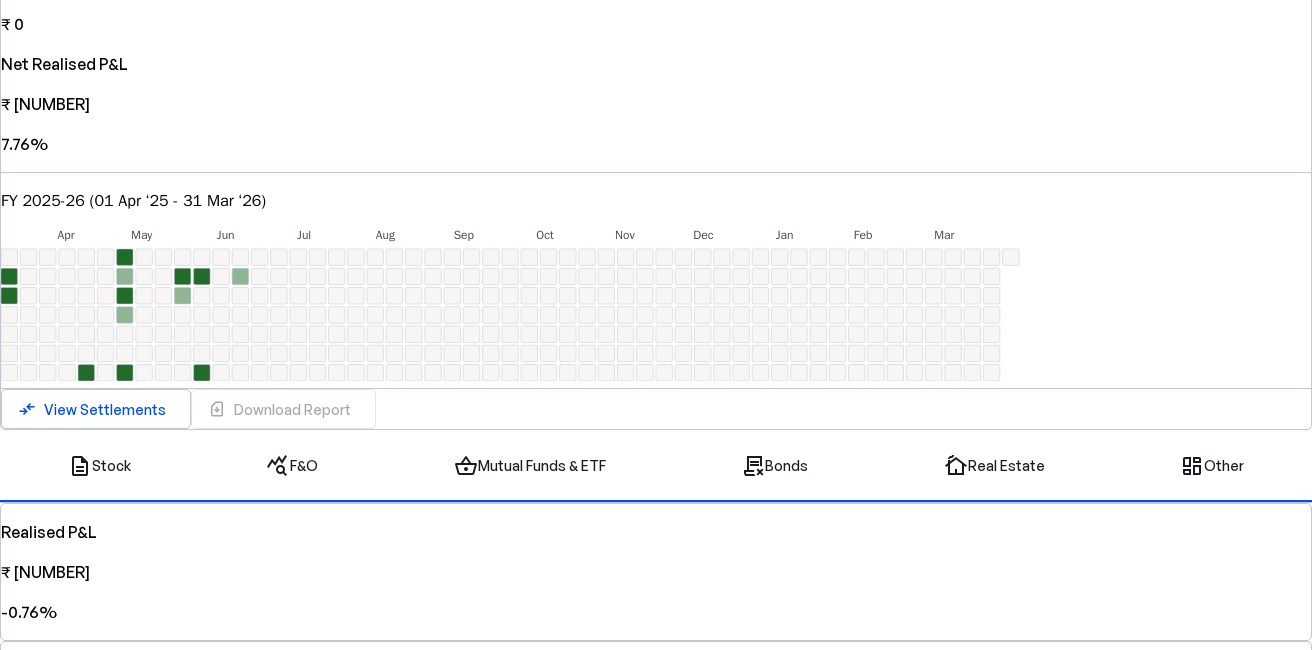 scroll, scrollTop: 565, scrollLeft: 0, axis: vertical 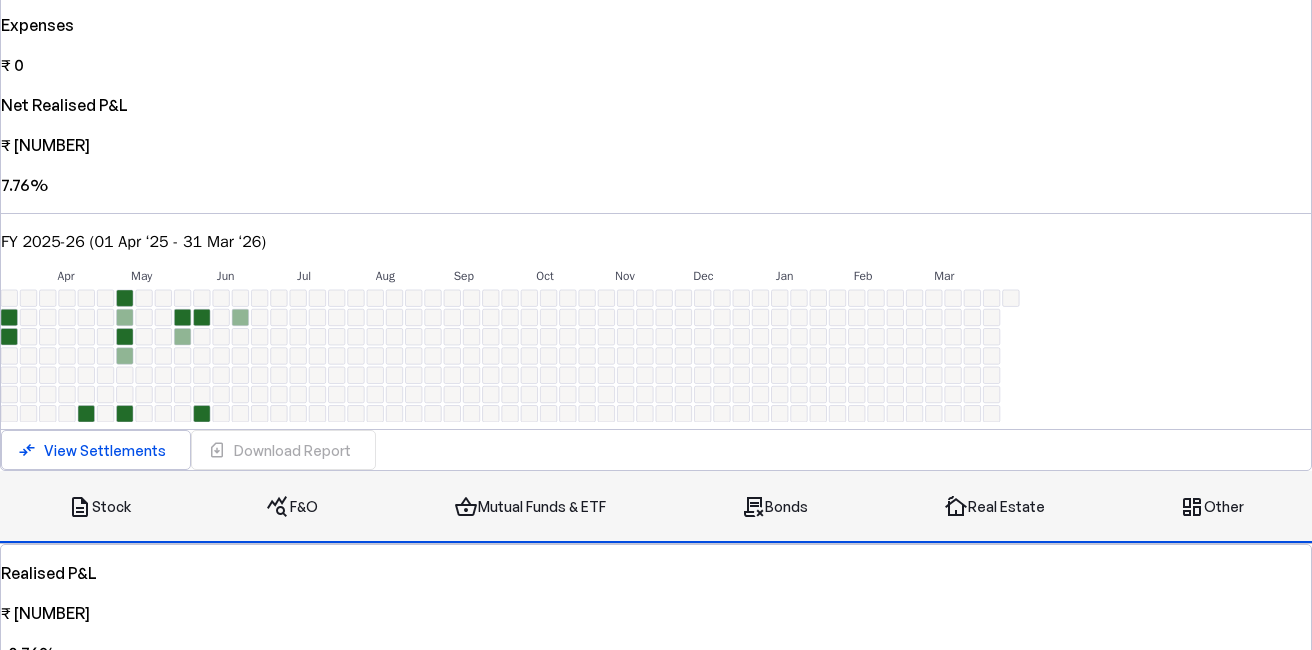 click on "contract_delete  Bonds" at bounding box center [774, 507] 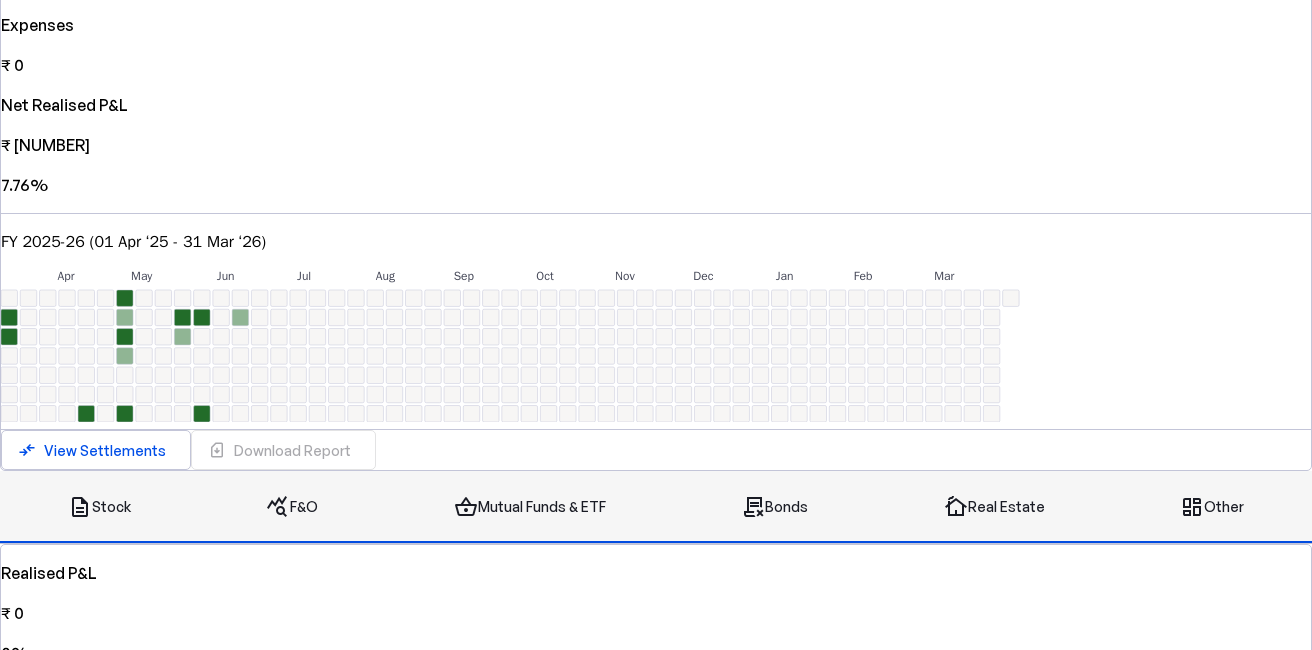 click on "cottage" at bounding box center [956, 507] 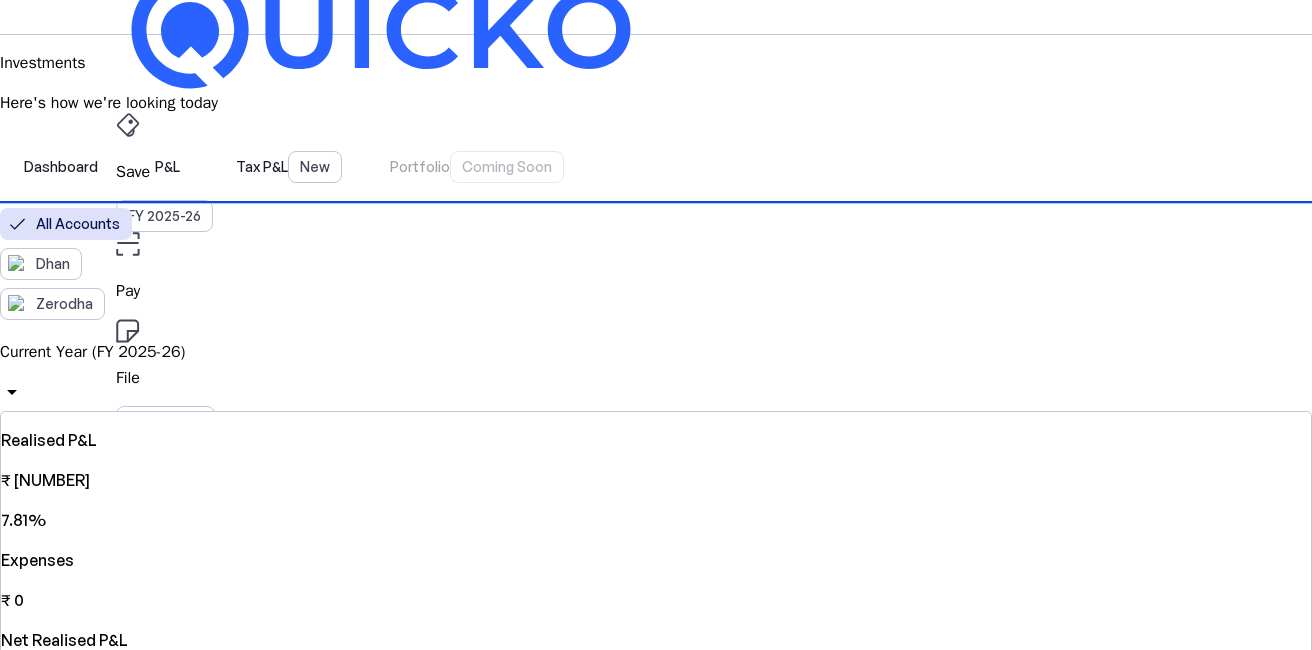 scroll, scrollTop: 0, scrollLeft: 0, axis: both 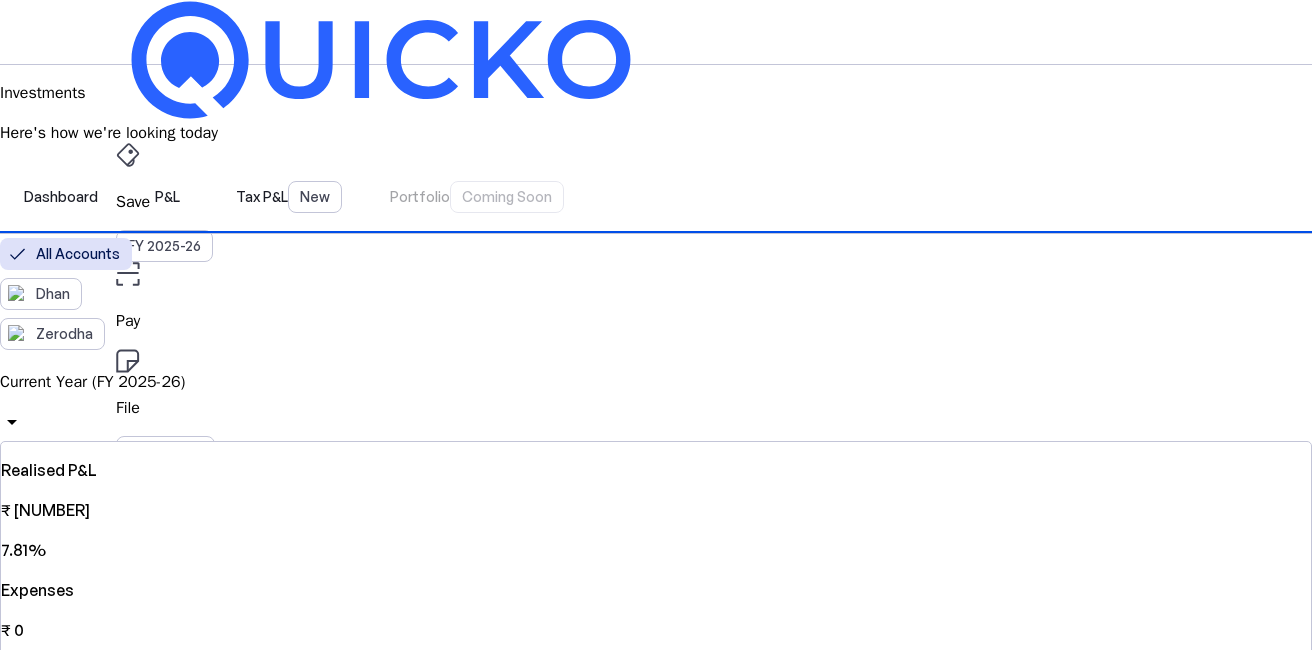 click on "Current Year (FY 2025-26)" at bounding box center [656, 382] 